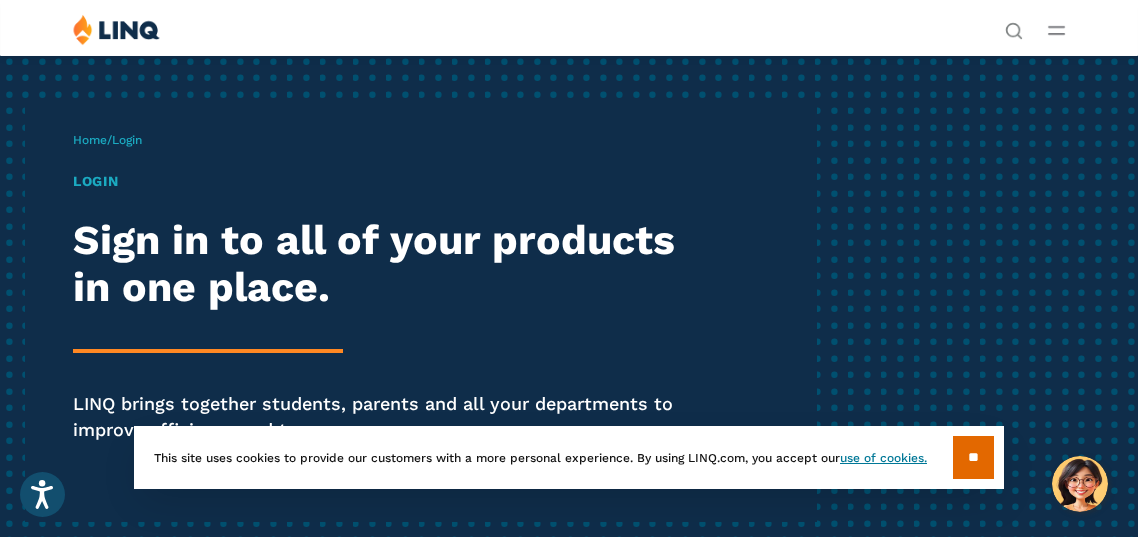 scroll, scrollTop: 0, scrollLeft: 0, axis: both 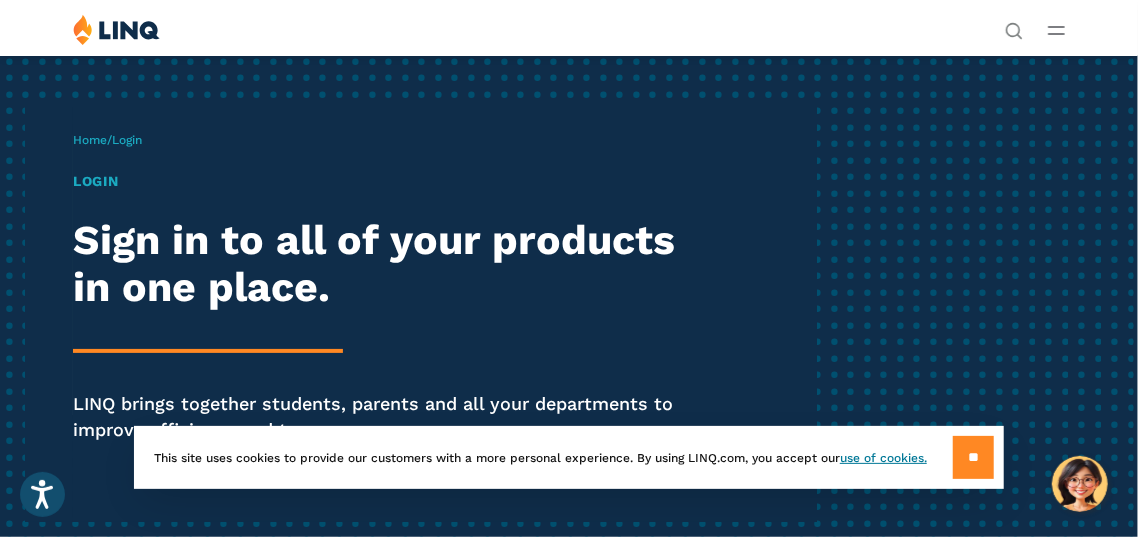 click on "**" at bounding box center (973, 457) 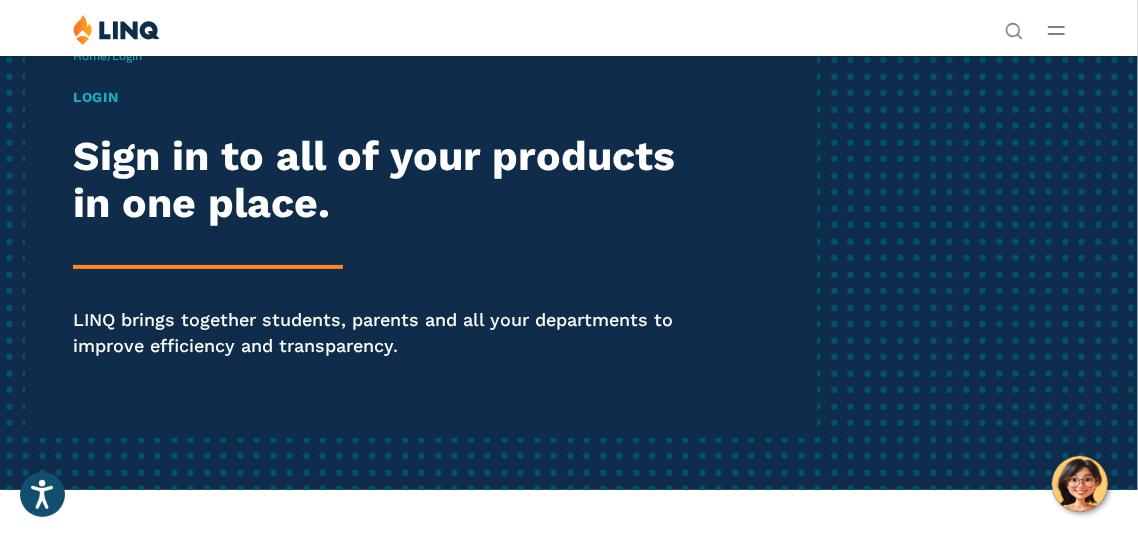 scroll, scrollTop: 80, scrollLeft: 0, axis: vertical 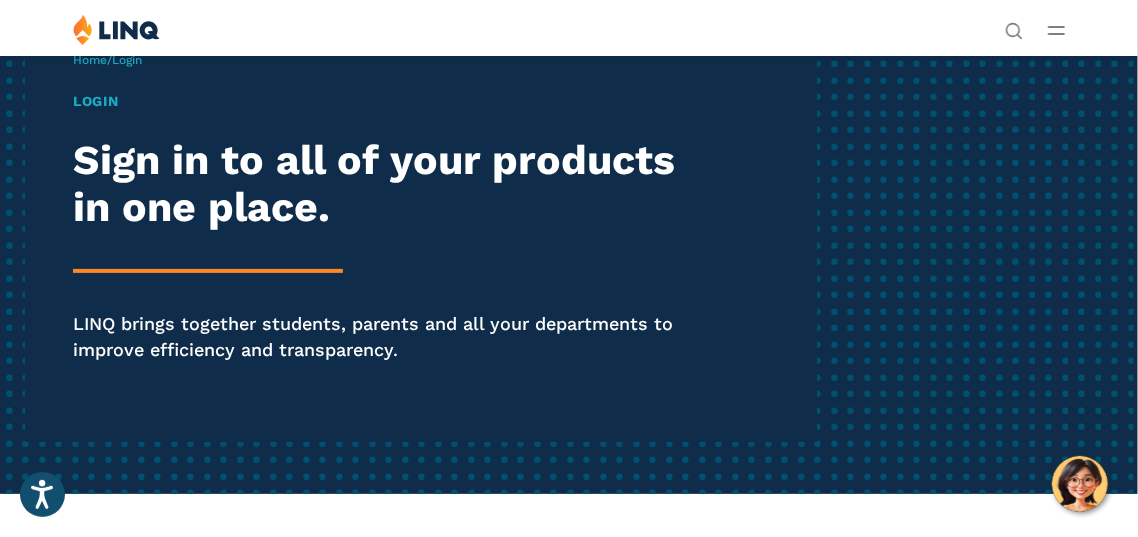 click on "Login" at bounding box center [385, 101] 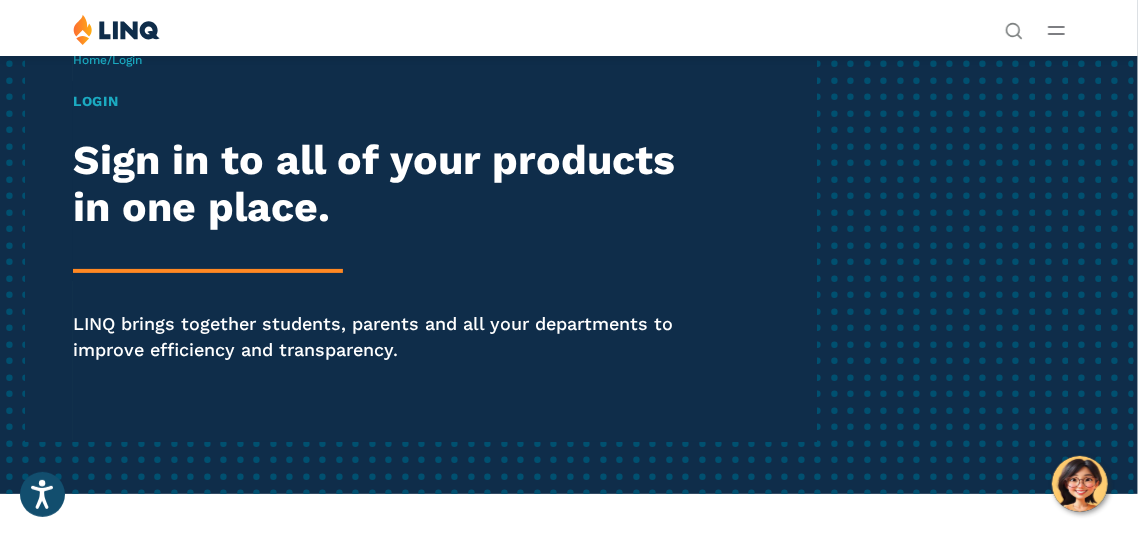 click on "Login" at bounding box center [127, 60] 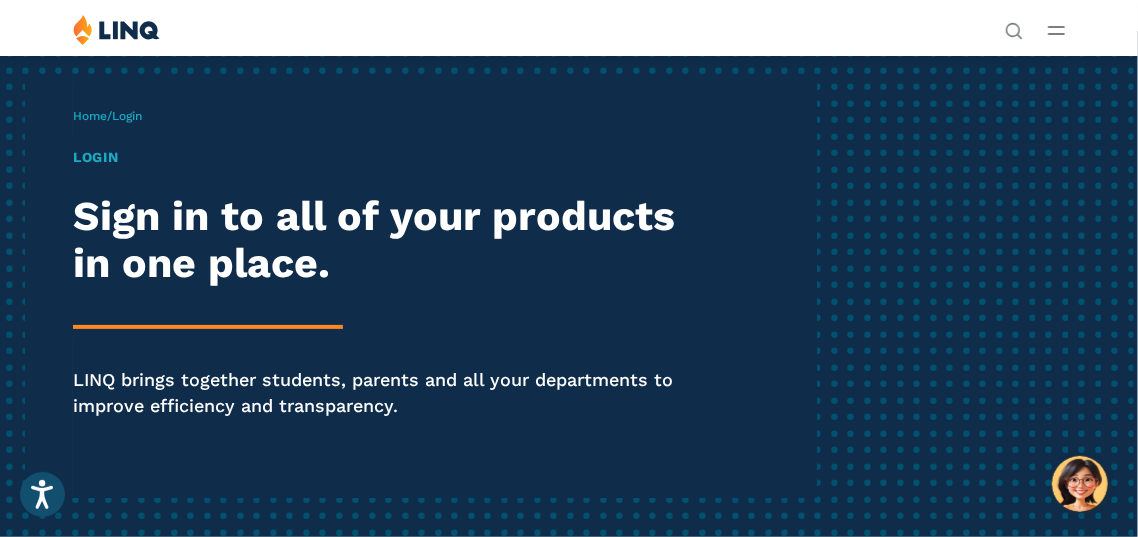 scroll, scrollTop: 0, scrollLeft: 0, axis: both 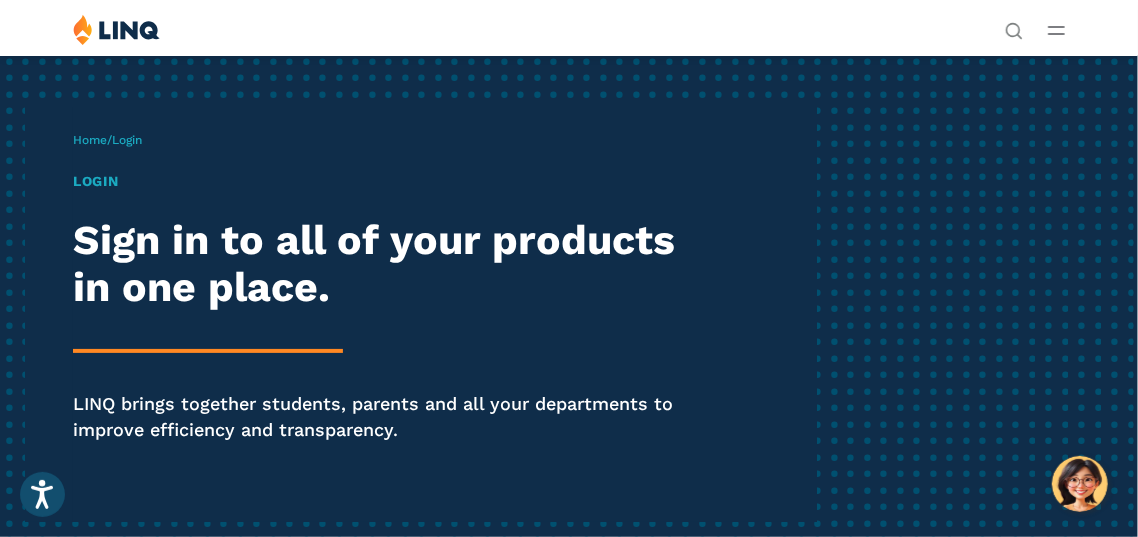 click on "Login" at bounding box center (385, 181) 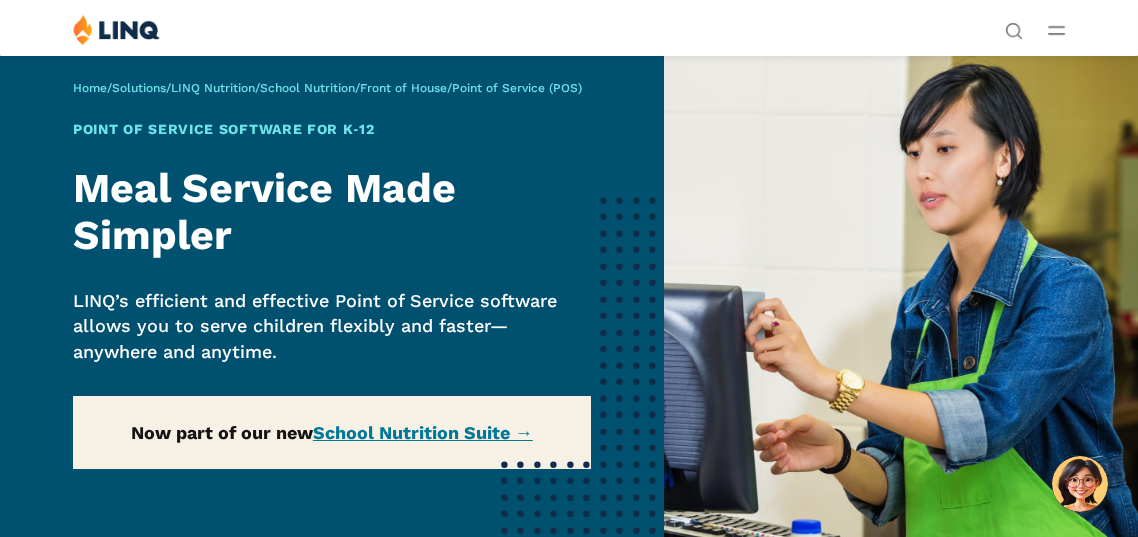 click on "Home  /  Solutions  /  LINQ Nutrition  /  School Nutrition  /  Front of House  /  Point of Service (POS)
Point of Service Software for K‑12
Meal Service Made Simpler
LINQ’s efficient and effective Point of Service software allows you to serve children flexibly and faster—anywhere and anytime.
Now part of our new  School Nutrition Suite →" at bounding box center (332, 330) 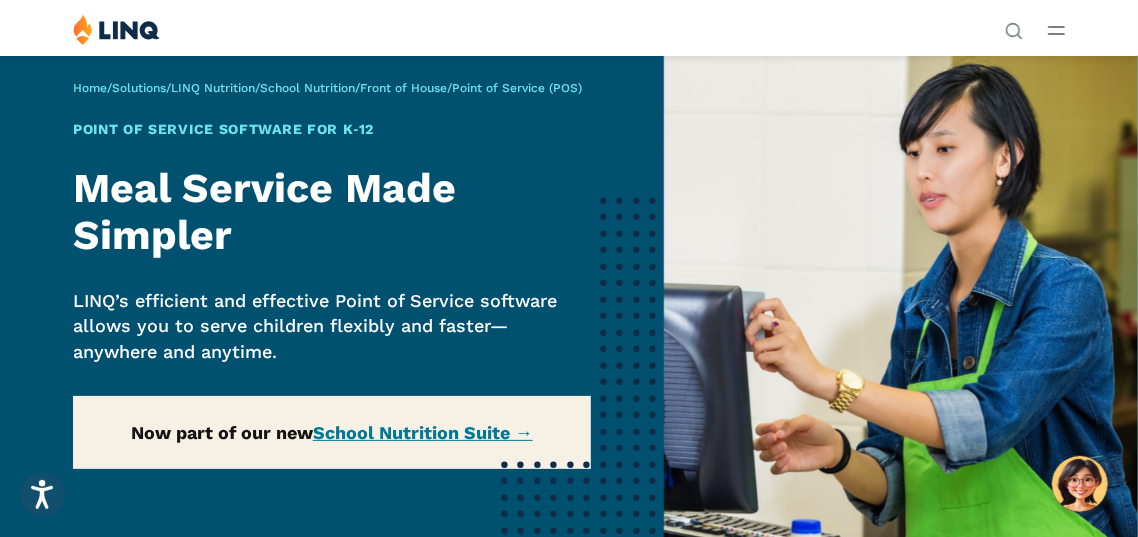 click on "Home  /  Solutions  /  LINQ Nutrition  /  School Nutrition  /  Front of House  /  Point of Service (POS)
Point of Service Software for K‑12
Meal Service Made Simpler
LINQ’s efficient and effective Point of Service software allows you to serve children flexibly and faster—anywhere and anytime.
Now part of our new  School Nutrition Suite →" at bounding box center (332, 330) 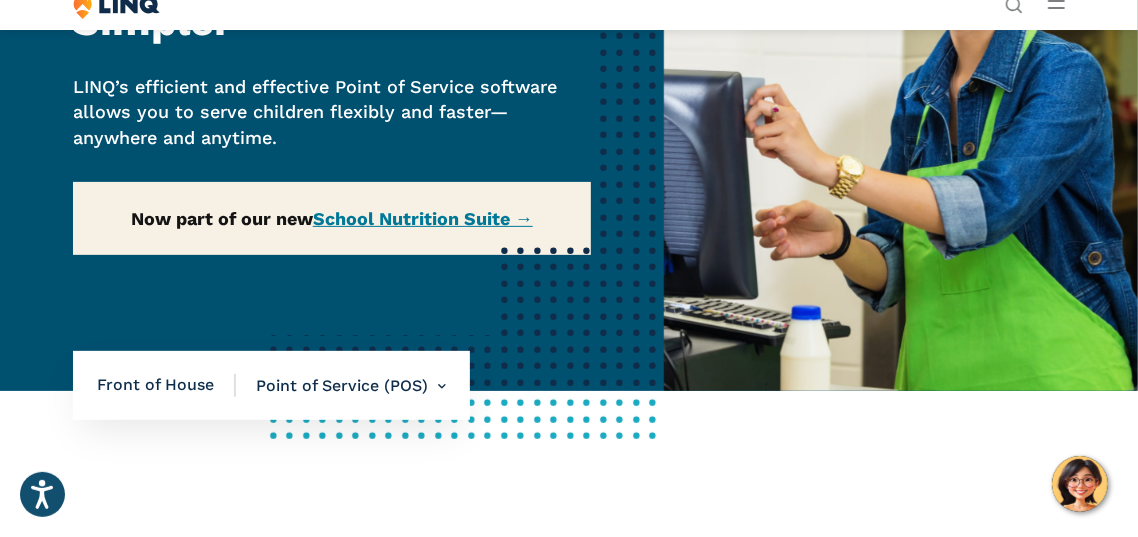 scroll, scrollTop: 239, scrollLeft: 0, axis: vertical 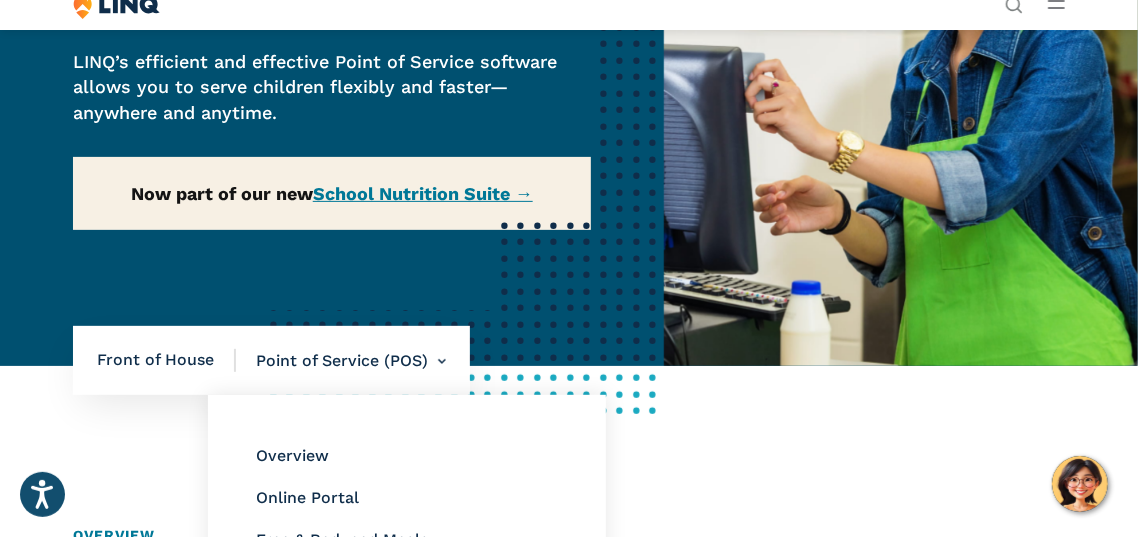 click on "Point of Service (POS)
Overview
Online Portal
Free & Reduced Meals
Point of Service (POS)" at bounding box center (341, 361) 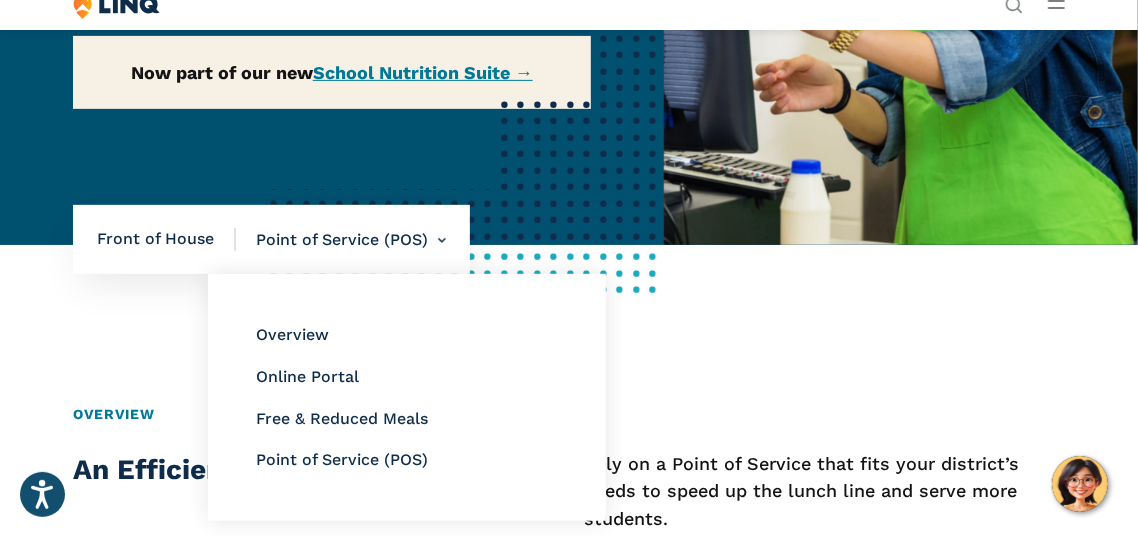 scroll, scrollTop: 399, scrollLeft: 0, axis: vertical 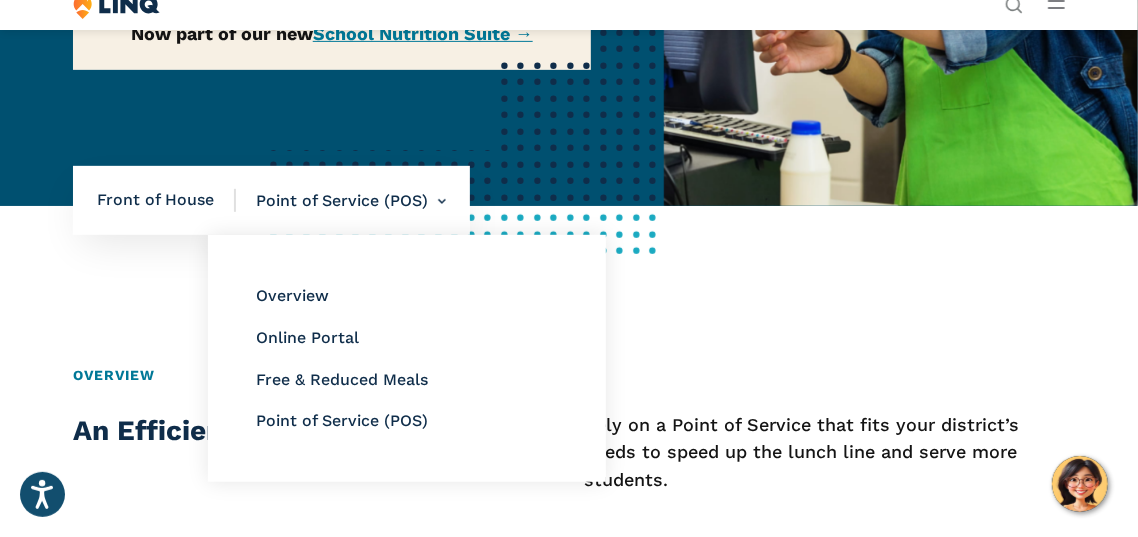 click on "Point of Service (POS)
Overview
Online Portal
Free & Reduced Meals
Point of Service (POS)" at bounding box center (341, 201) 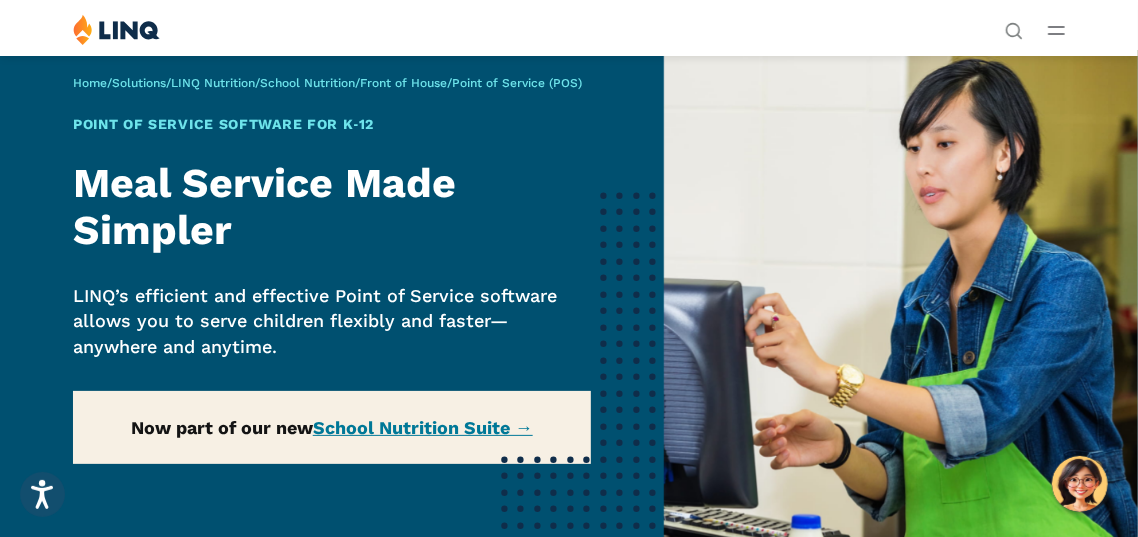 scroll, scrollTop: 0, scrollLeft: 0, axis: both 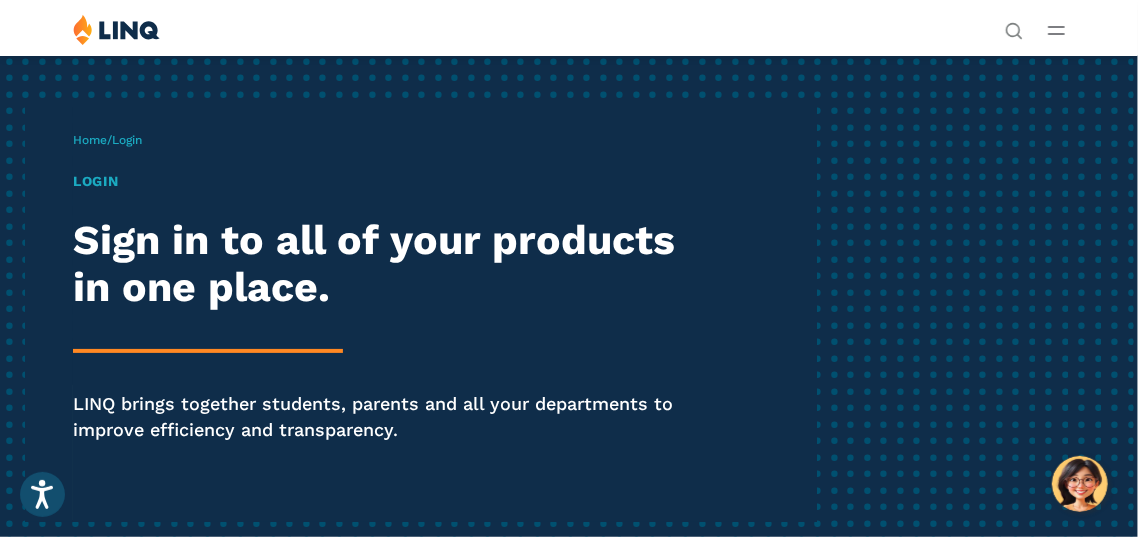 click on "Login" at bounding box center (127, 140) 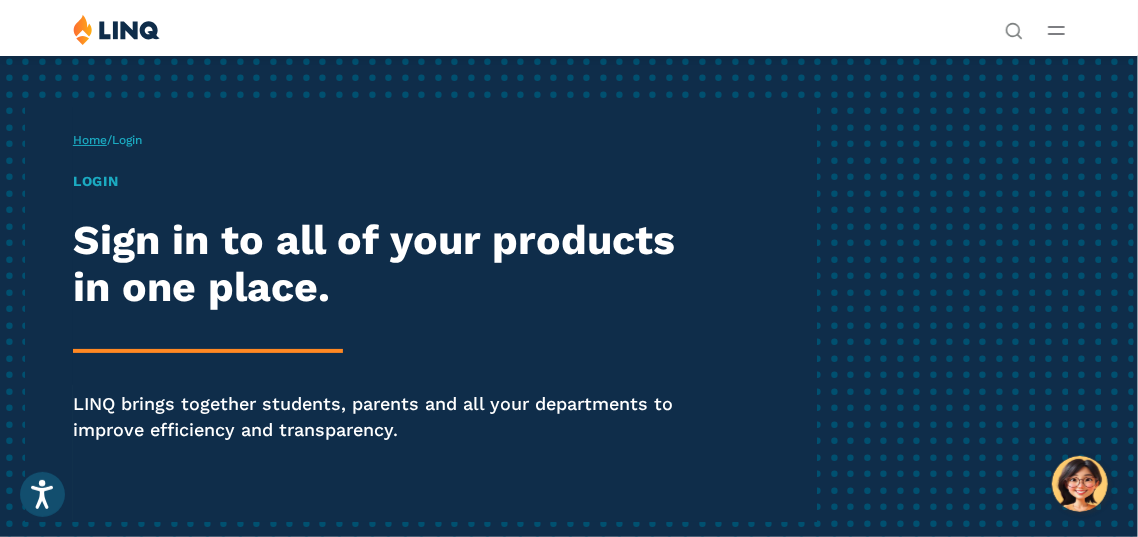 click on "Home" at bounding box center [90, 140] 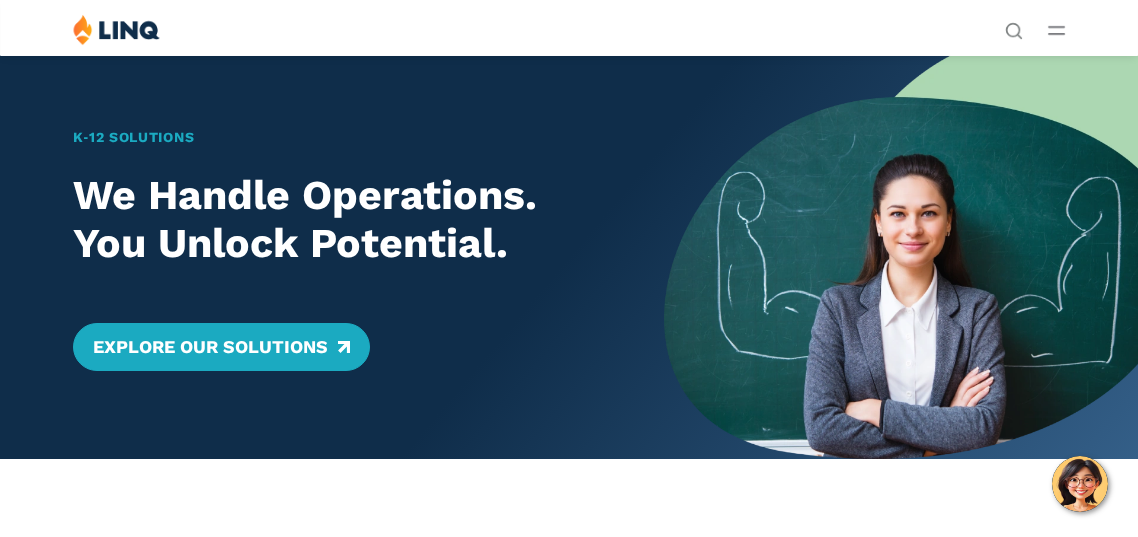 scroll, scrollTop: 0, scrollLeft: 0, axis: both 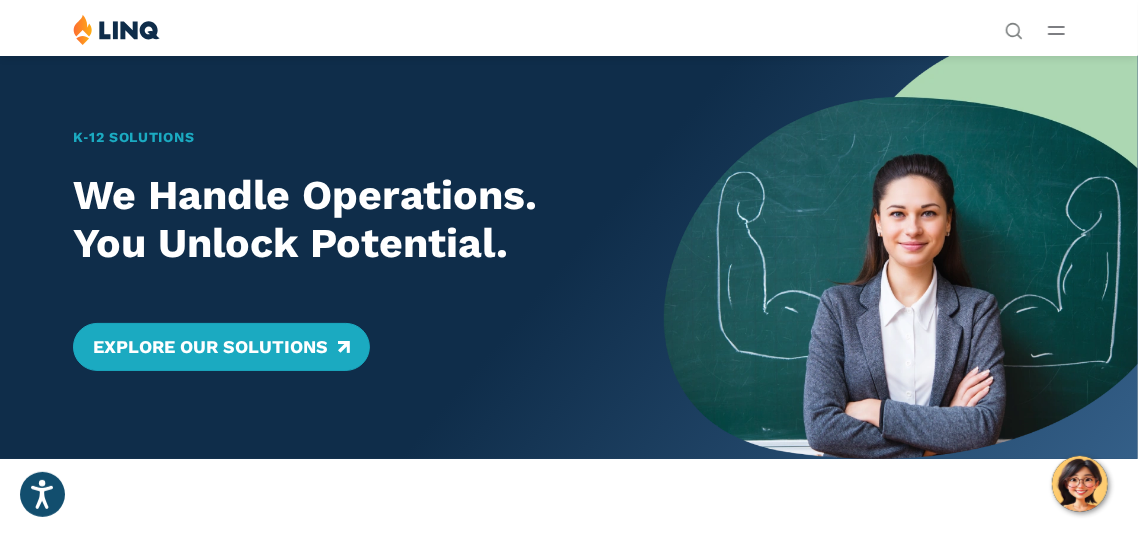 click at bounding box center (116, 29) 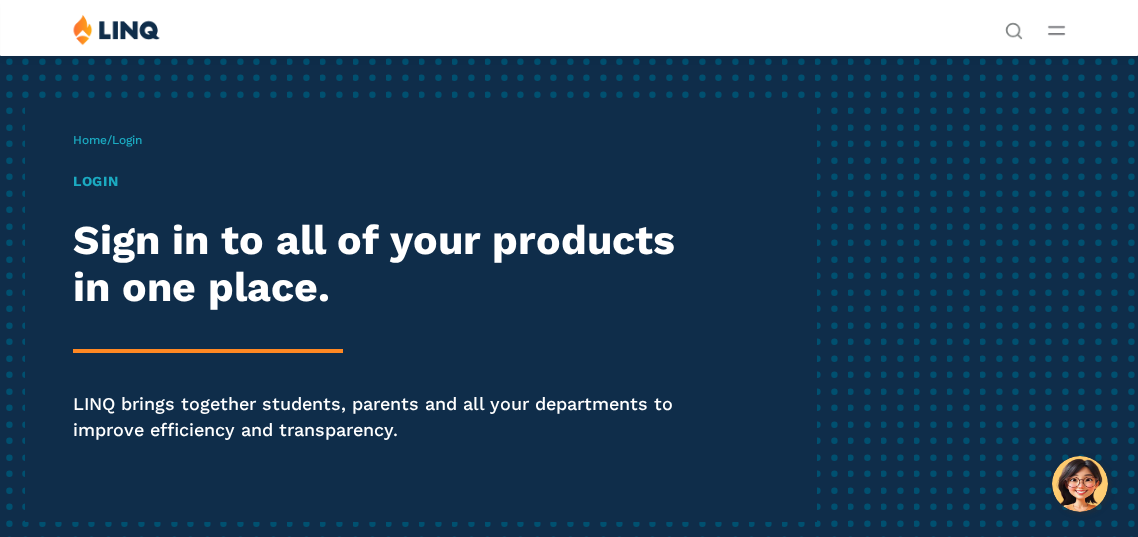 scroll, scrollTop: 0, scrollLeft: 0, axis: both 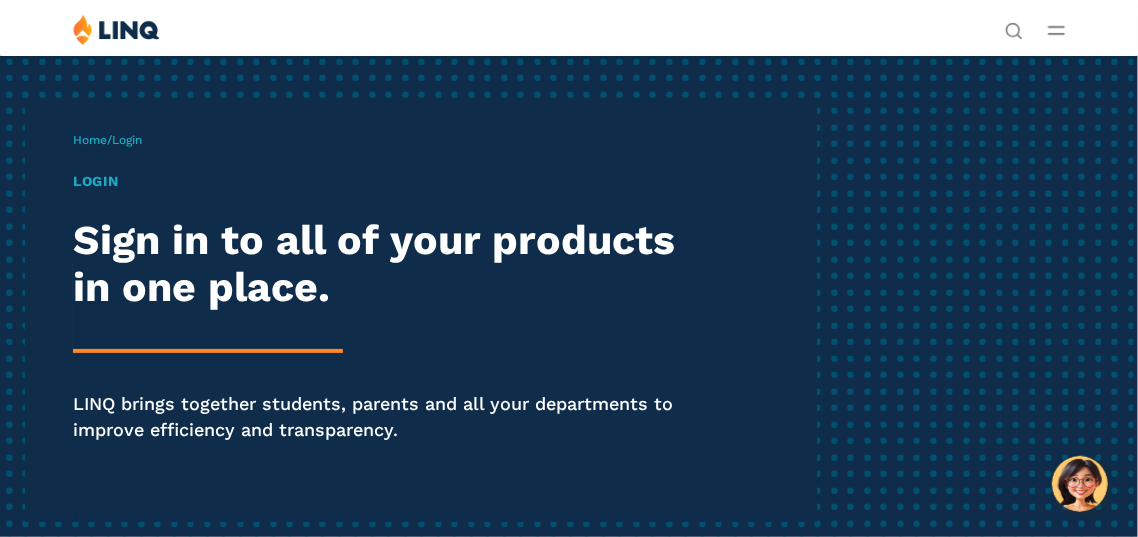 click on "Login" at bounding box center [385, 181] 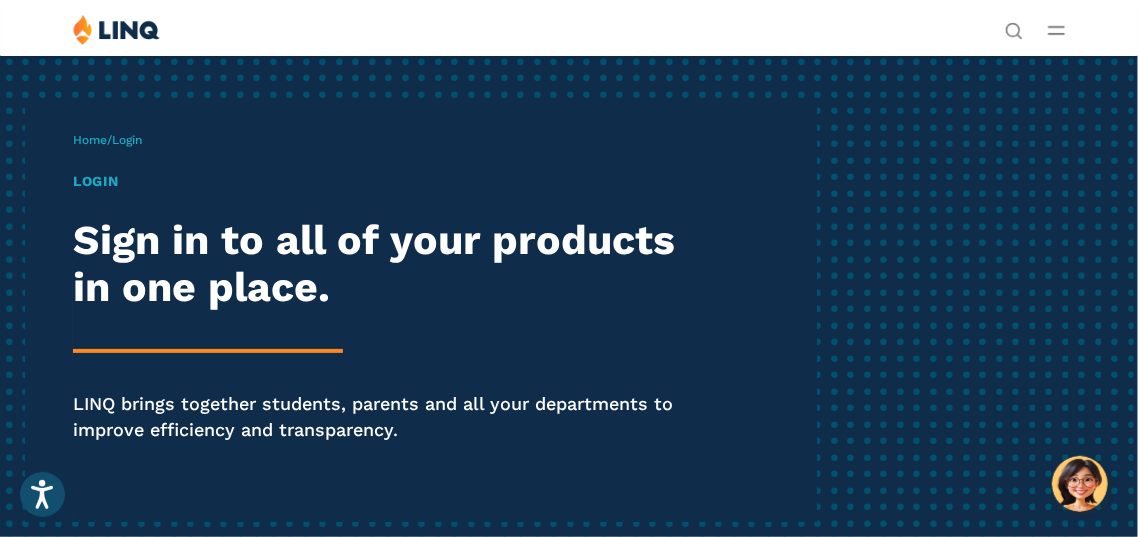 click on "Login" at bounding box center (385, 181) 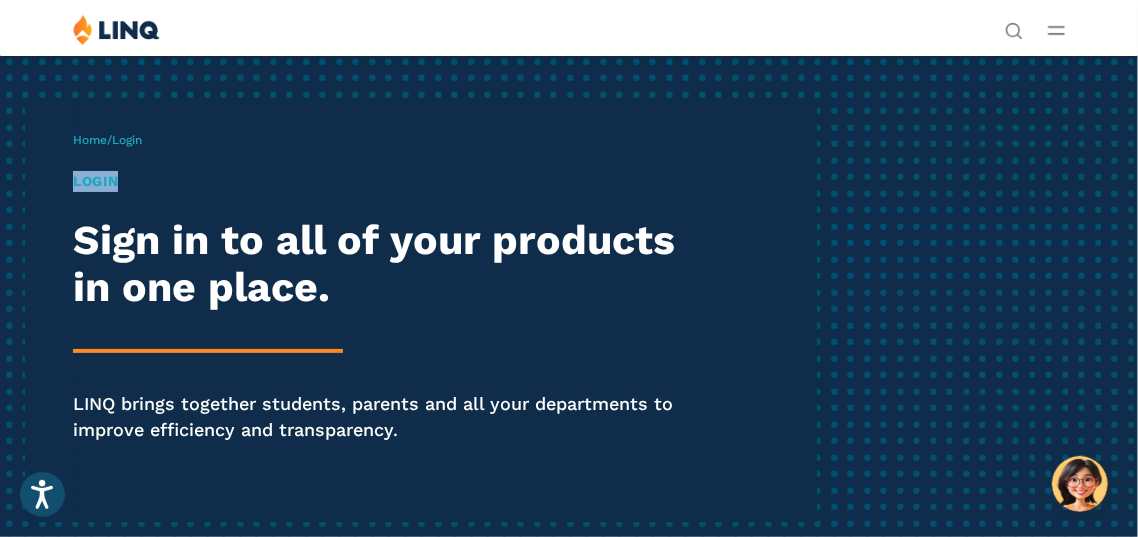 click on "Login" at bounding box center [385, 181] 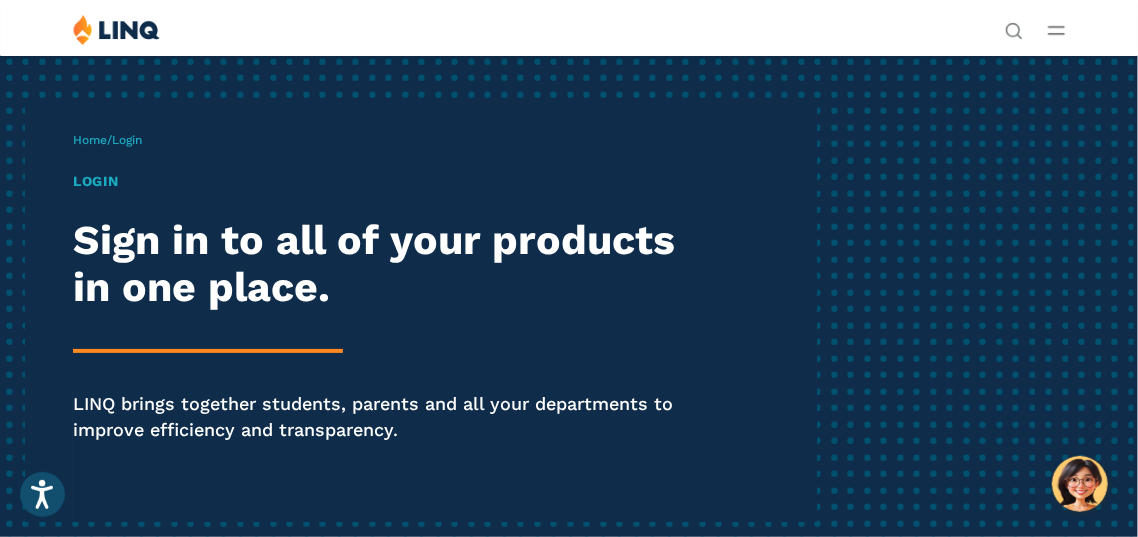 click on "Login" at bounding box center (127, 140) 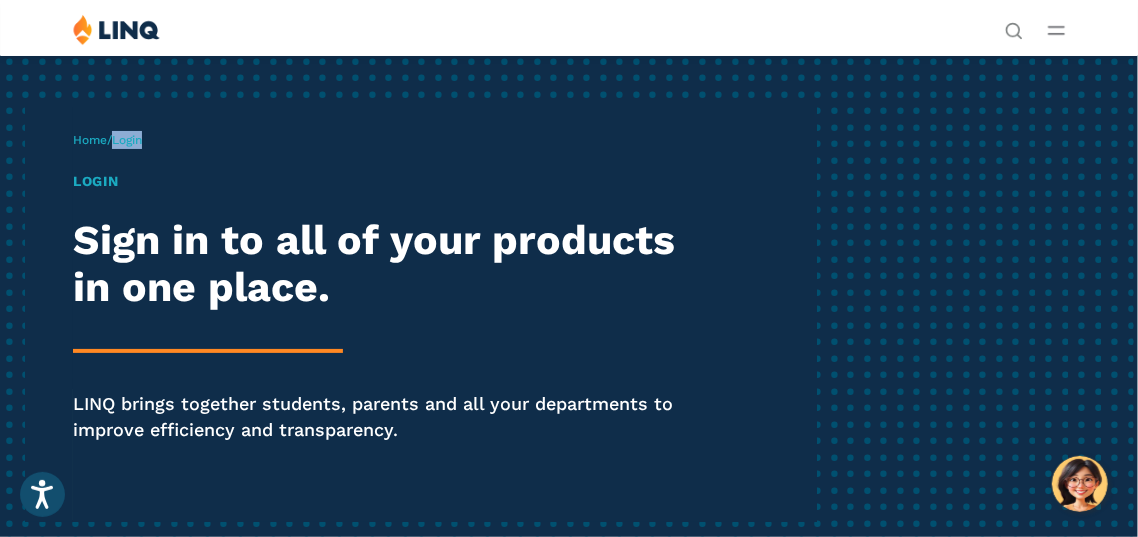 click on "Login" at bounding box center (127, 140) 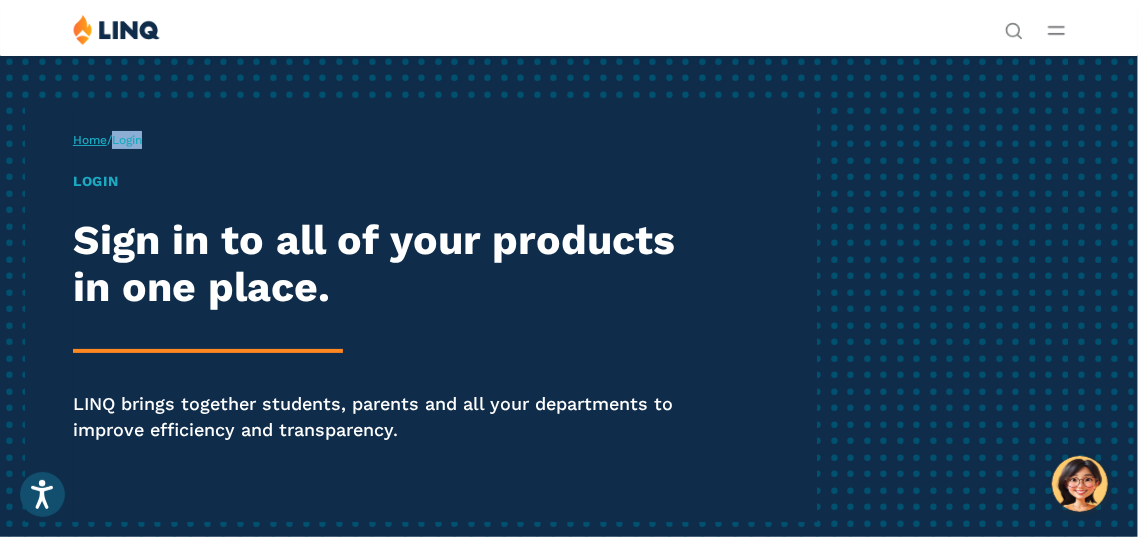 click on "Home" at bounding box center [90, 140] 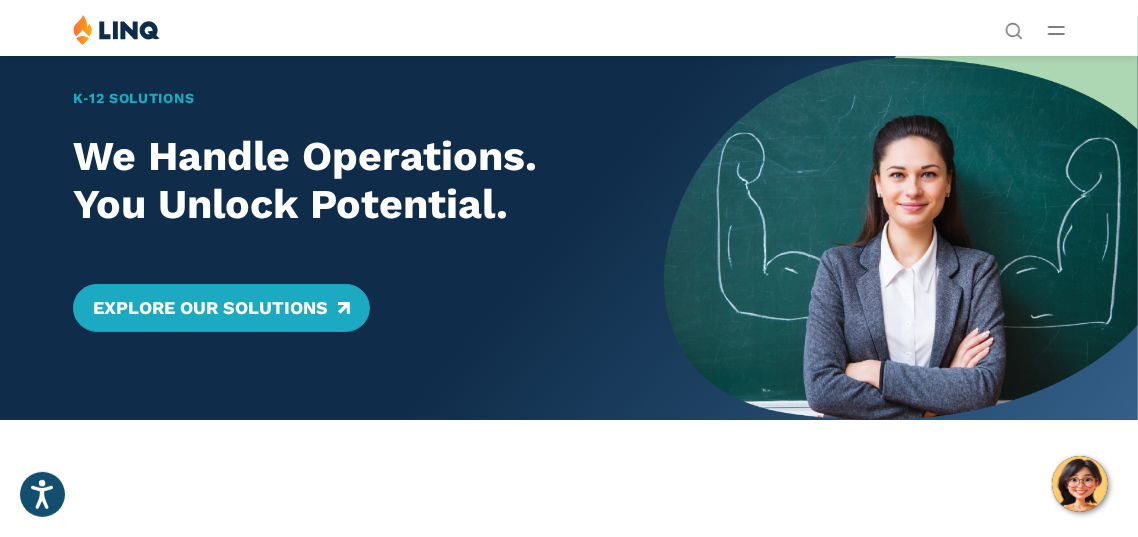 scroll, scrollTop: 0, scrollLeft: 0, axis: both 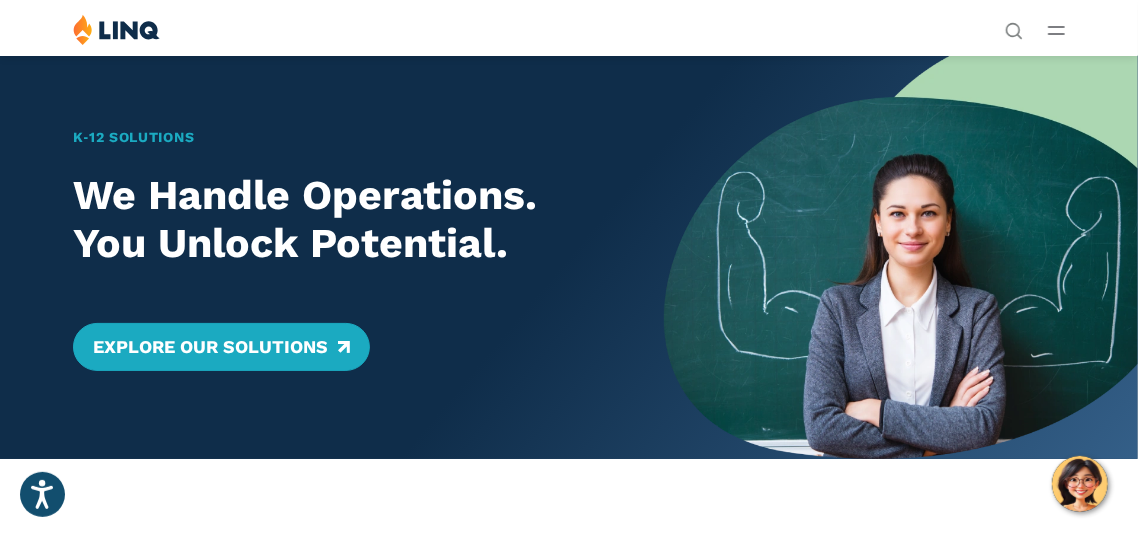 click at bounding box center [1056, 30] 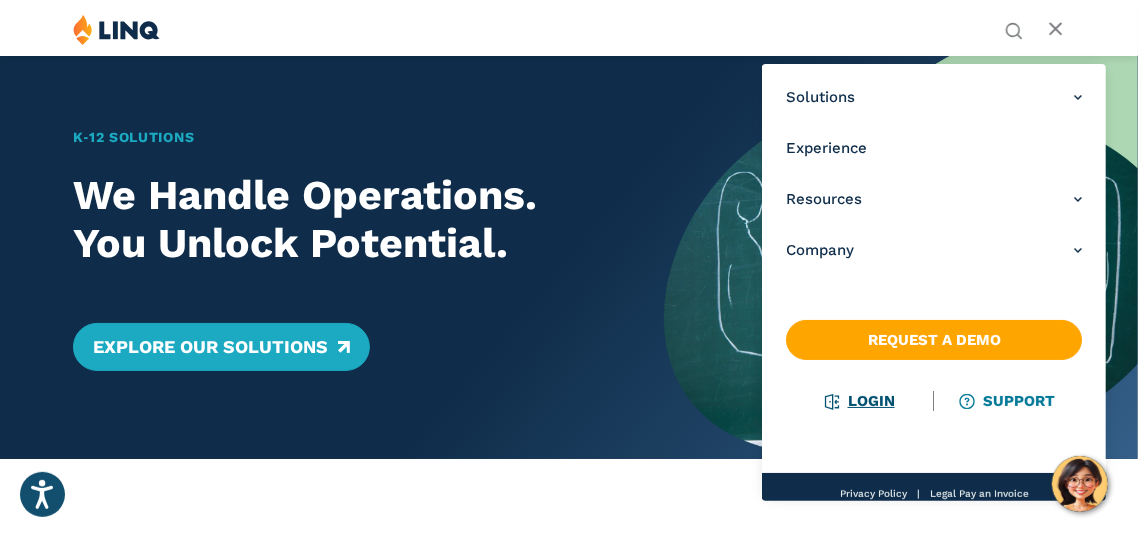 click on "Login" at bounding box center [860, 401] 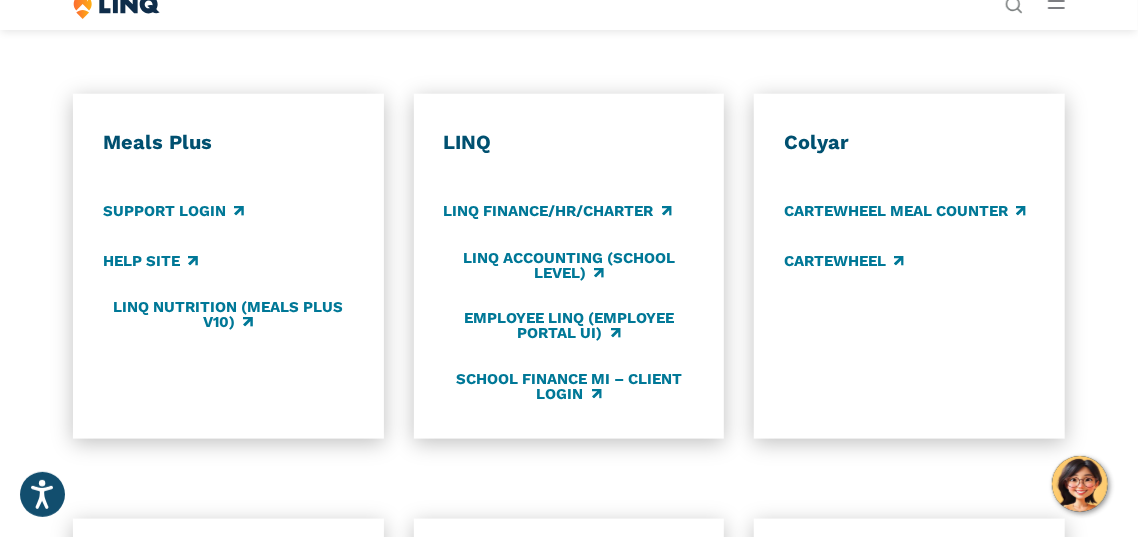 scroll, scrollTop: 959, scrollLeft: 0, axis: vertical 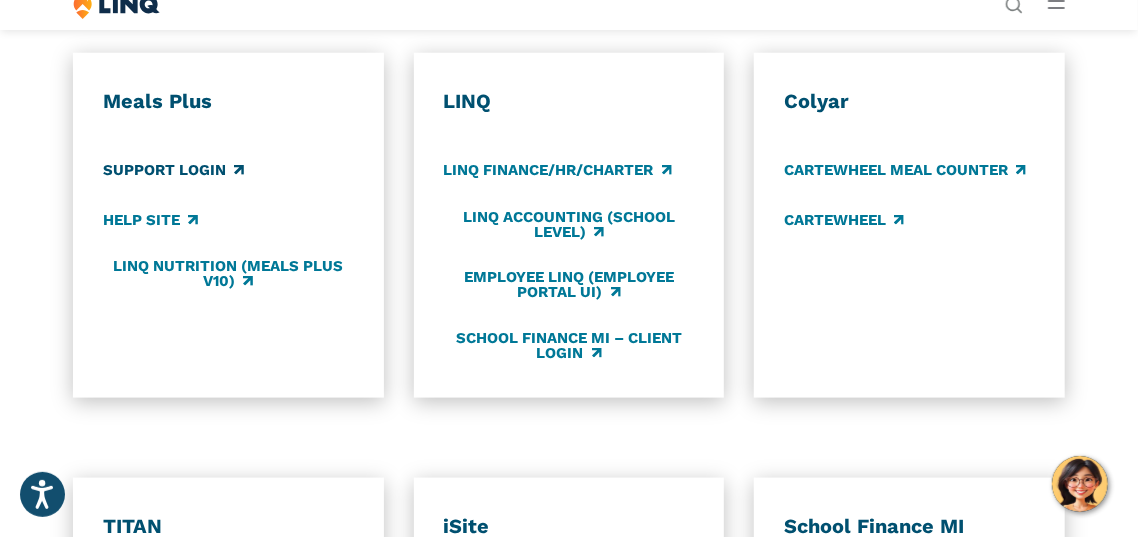 click on "Support Login" at bounding box center (173, 171) 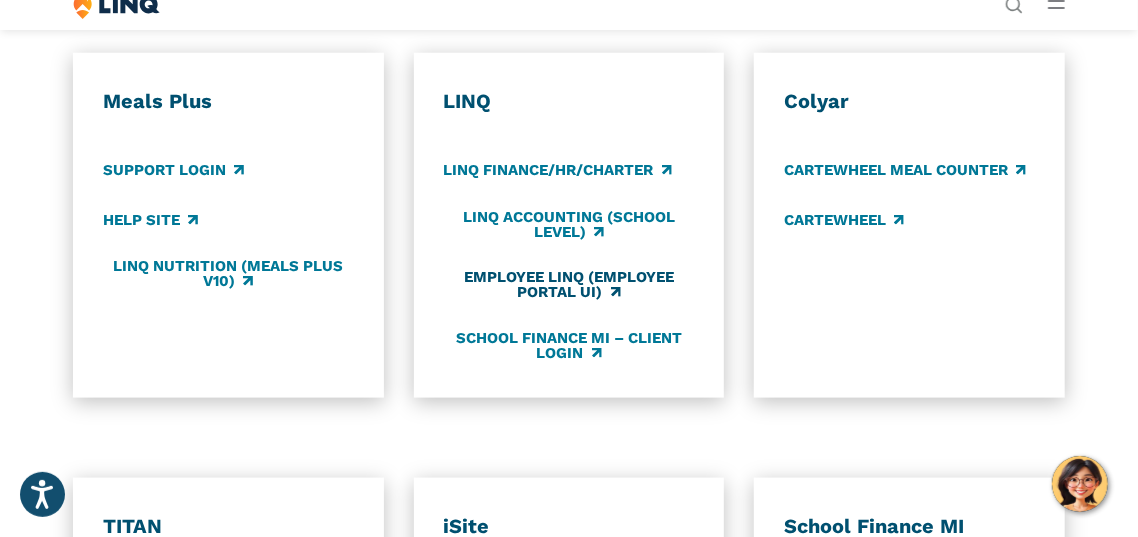 click on "Employee LINQ (Employee Portal UI)" at bounding box center [568, 285] 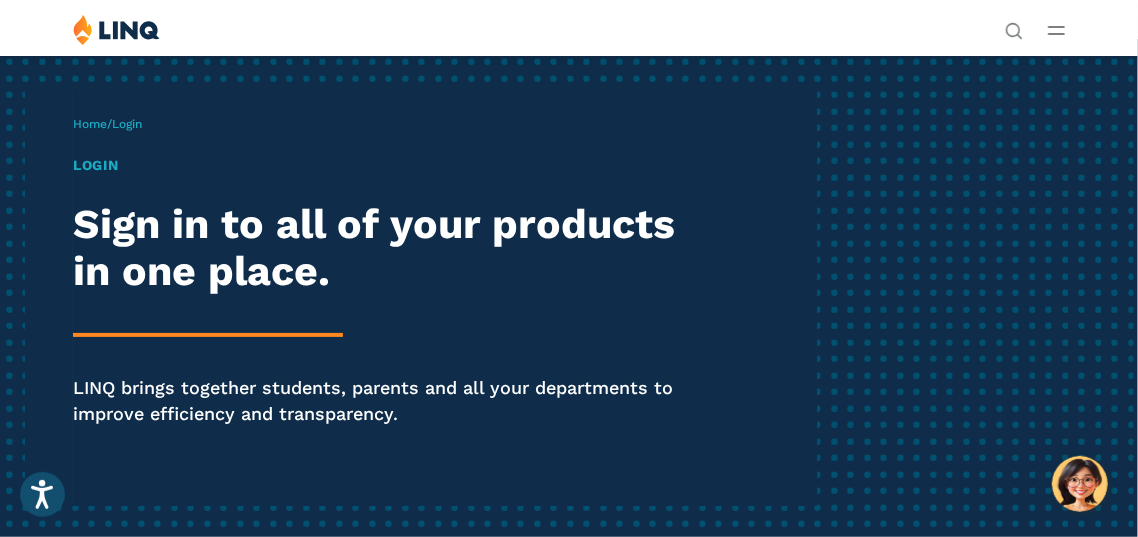 scroll, scrollTop: 26, scrollLeft: 0, axis: vertical 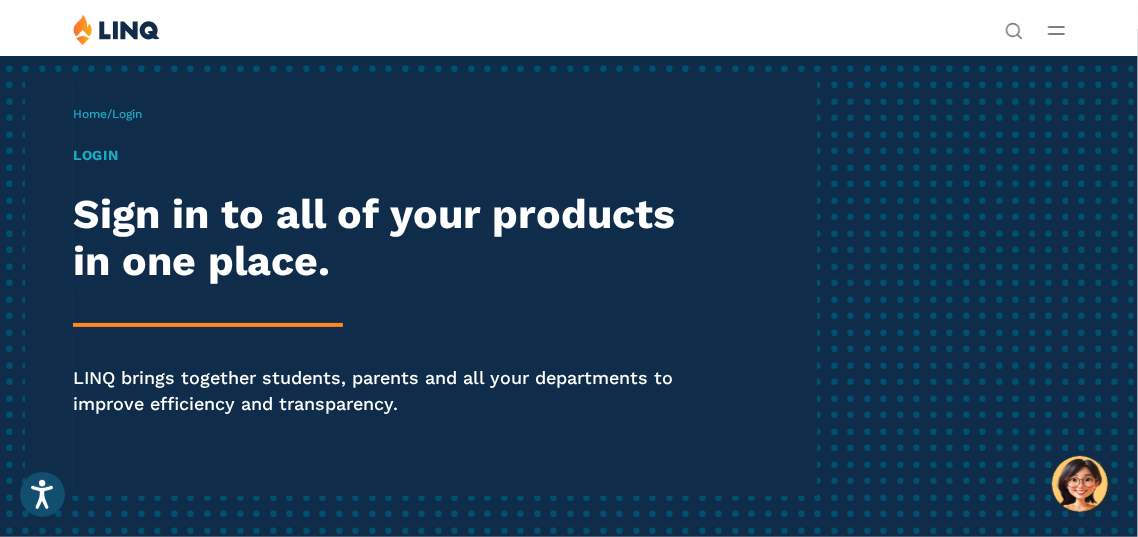 click 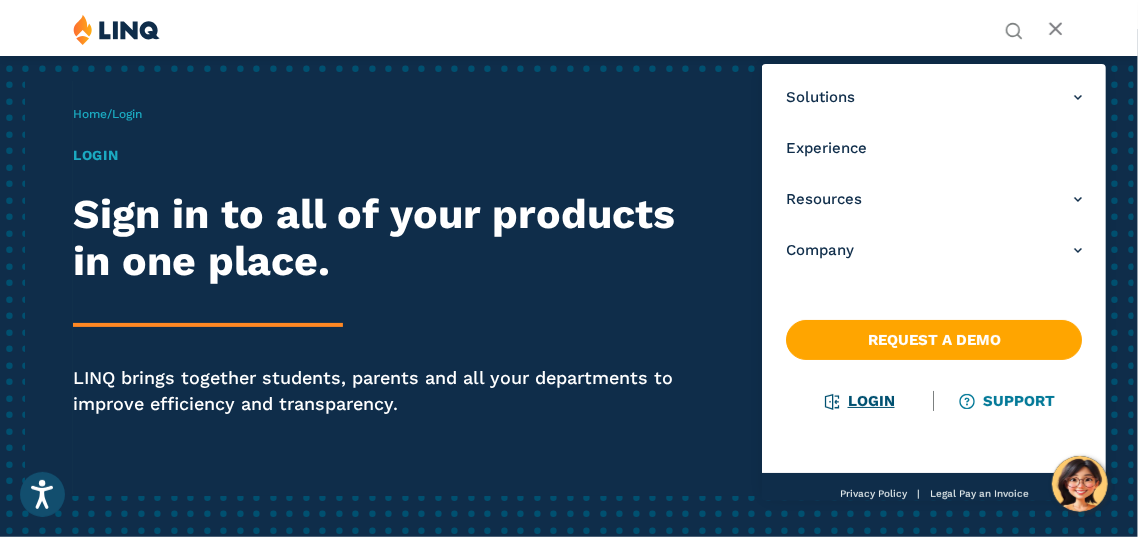 click on "Login" at bounding box center [860, 401] 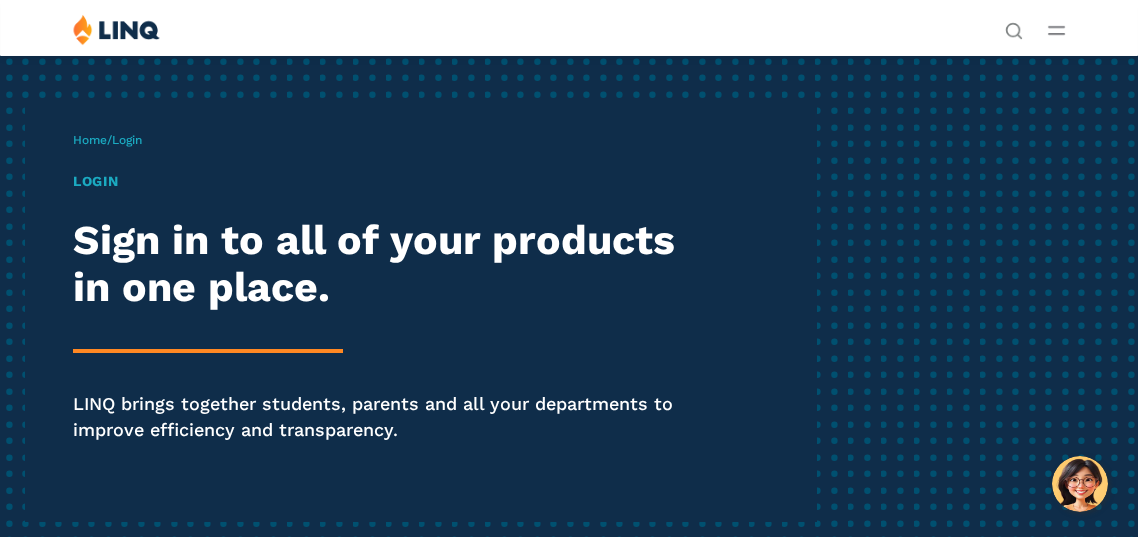 scroll, scrollTop: 0, scrollLeft: 0, axis: both 